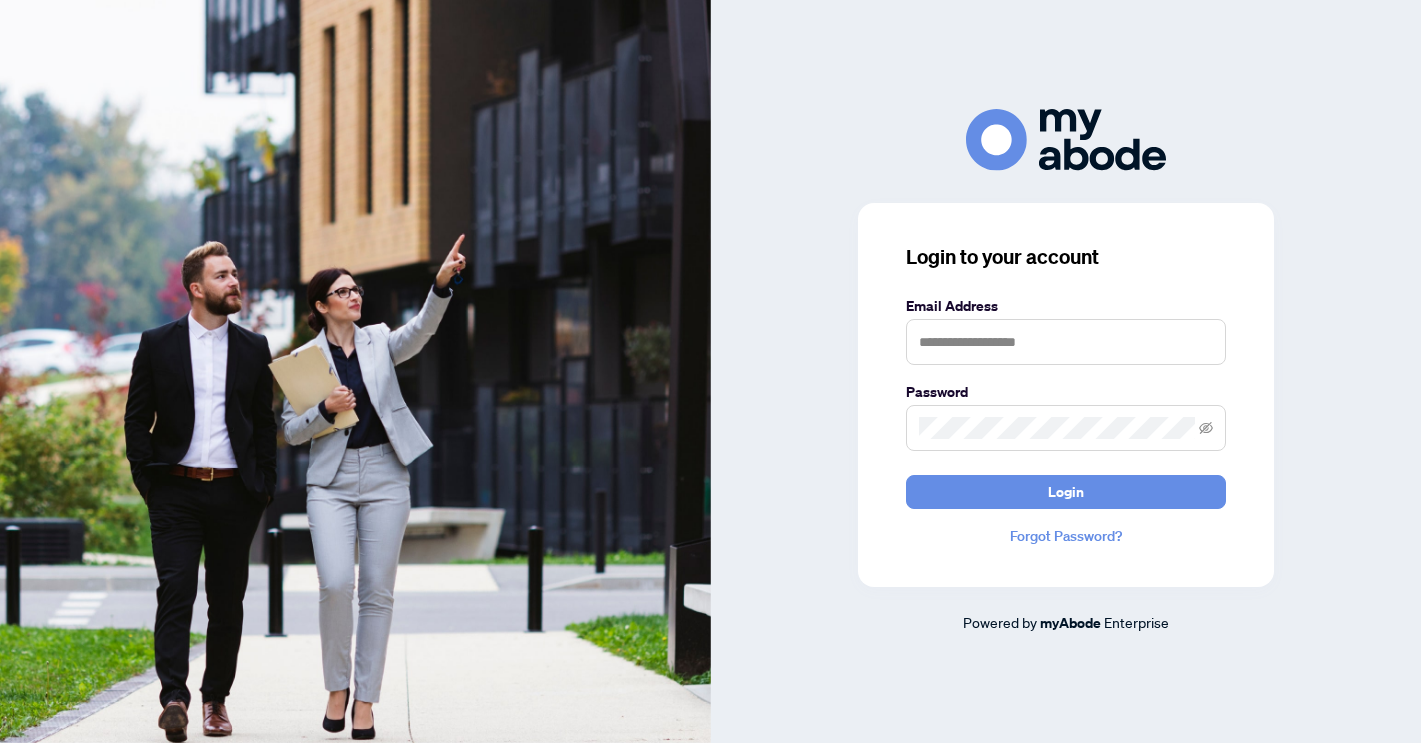 scroll, scrollTop: 0, scrollLeft: 0, axis: both 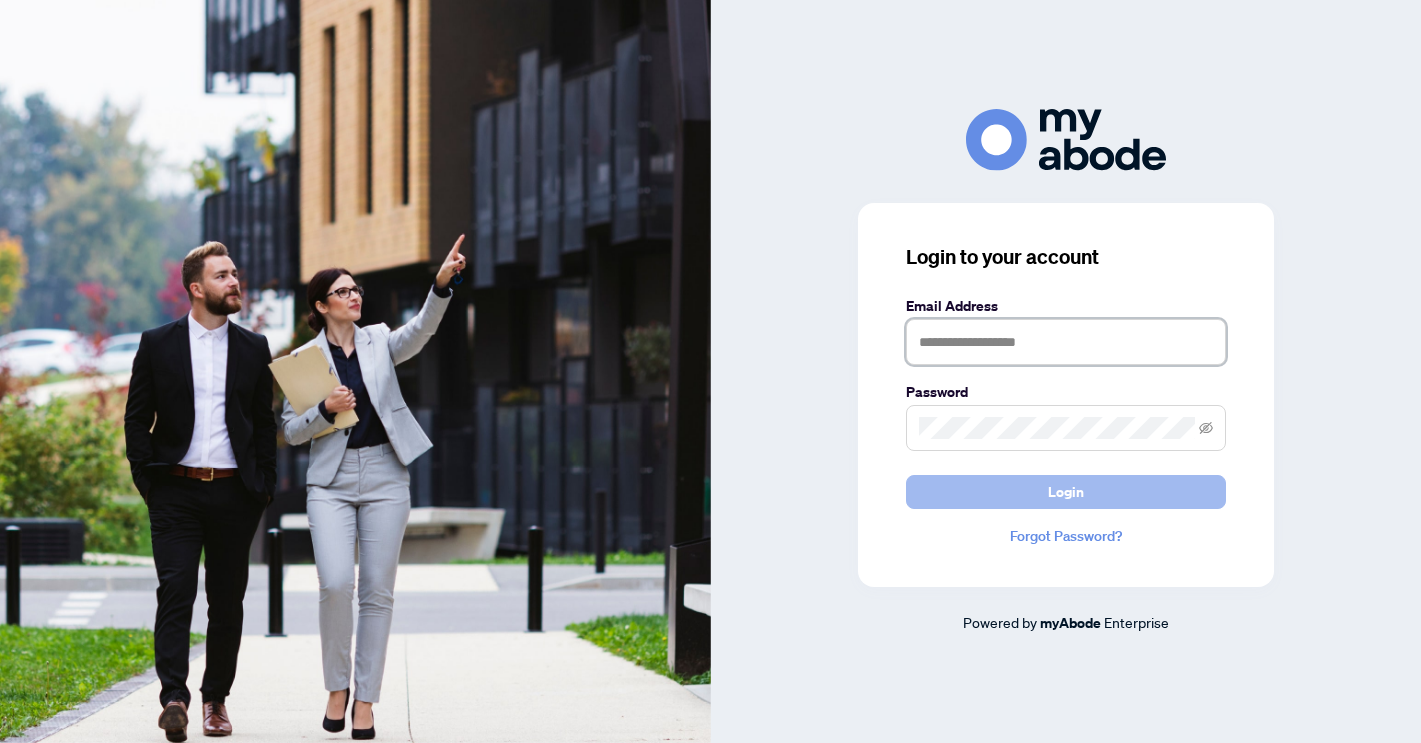 type on "**********" 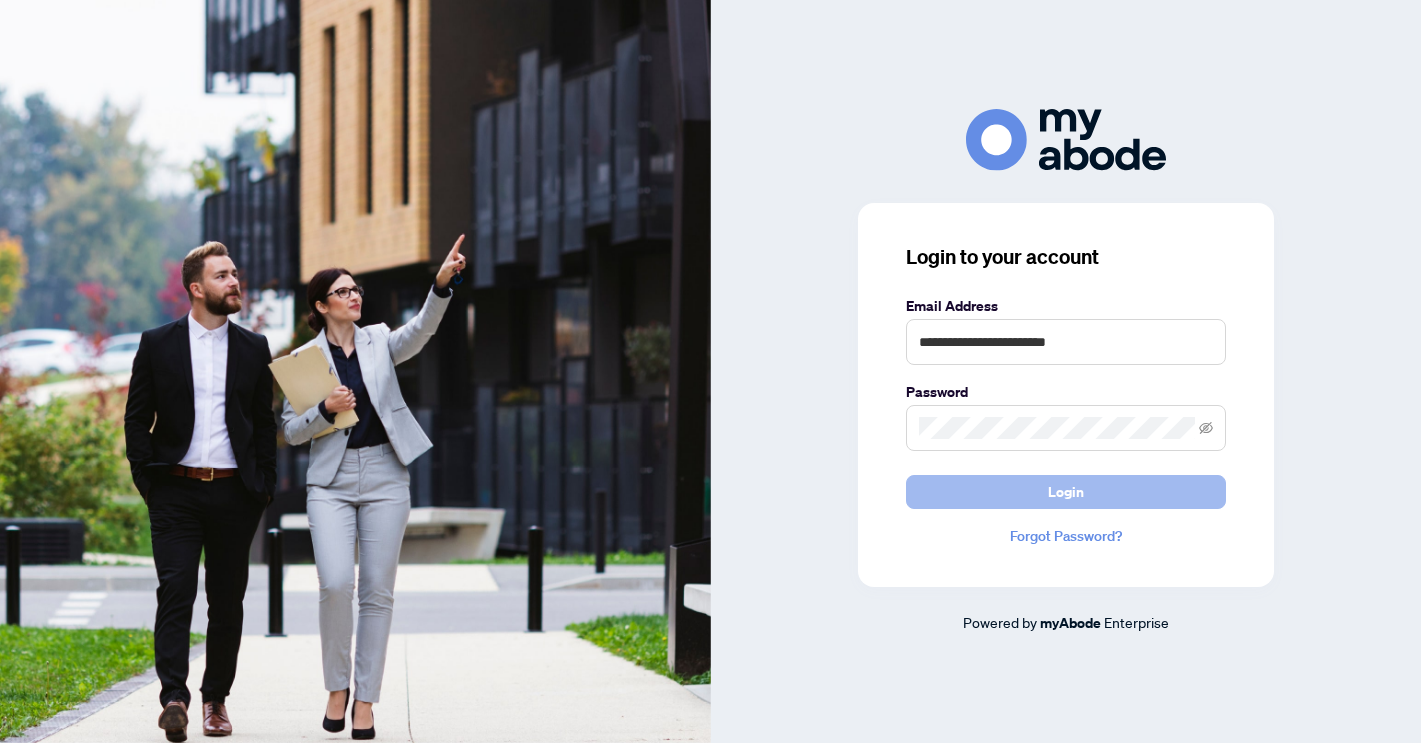 click on "Login" at bounding box center (1066, 492) 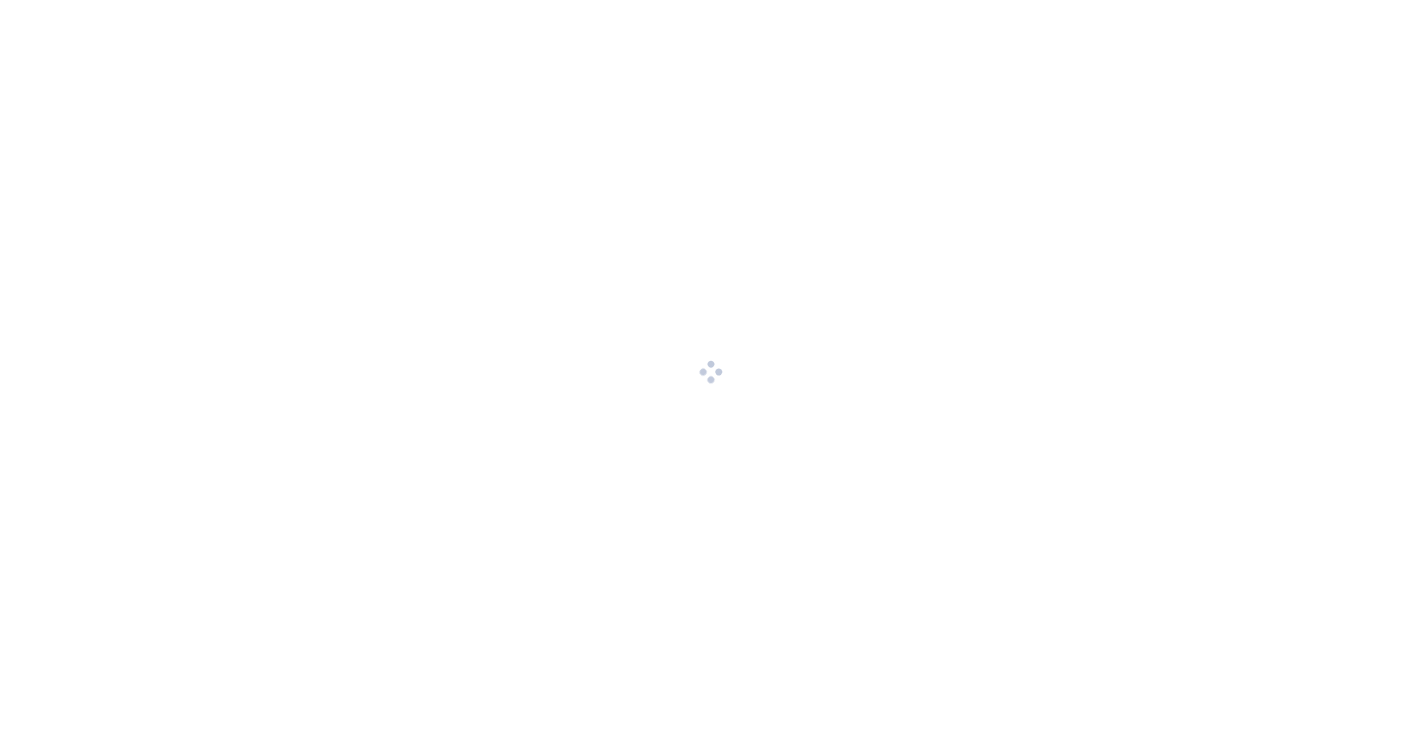 scroll, scrollTop: 0, scrollLeft: 0, axis: both 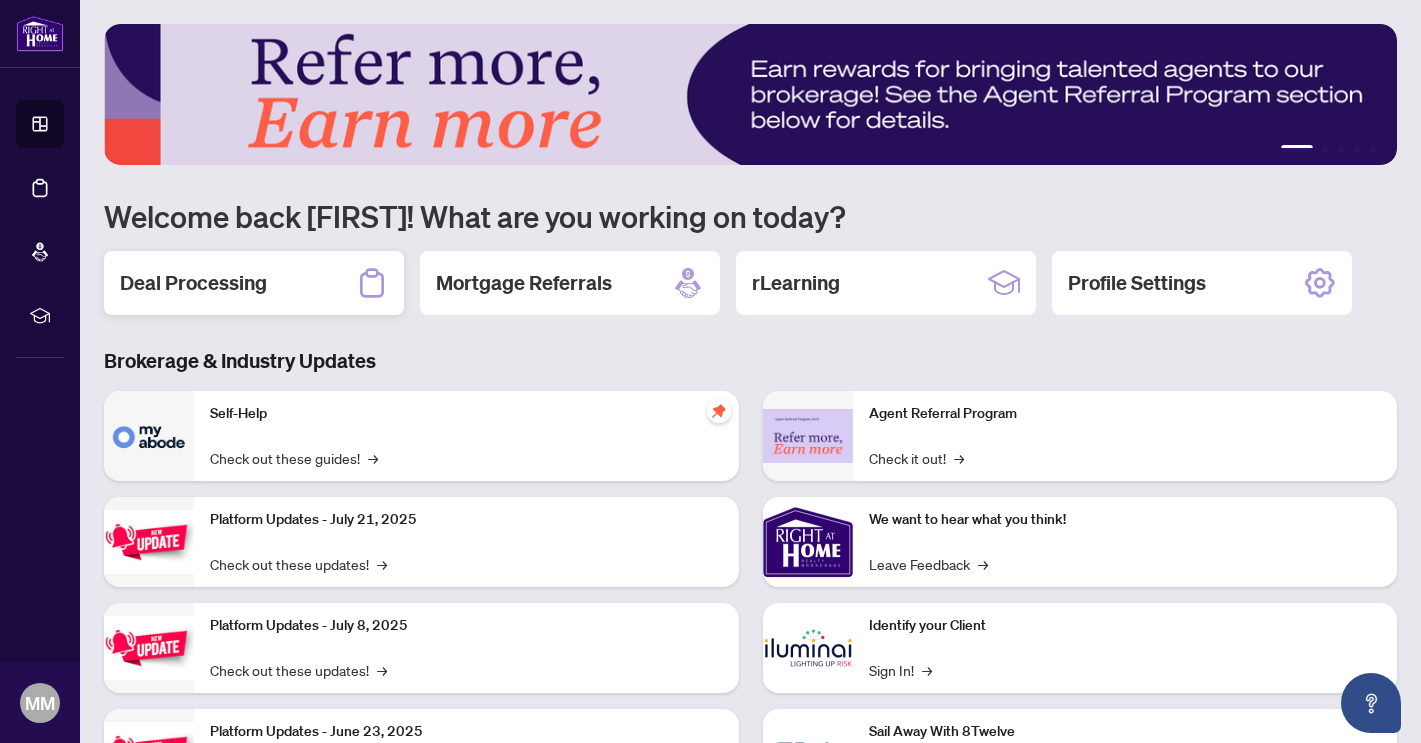 click on "Deal Processing" at bounding box center (193, 283) 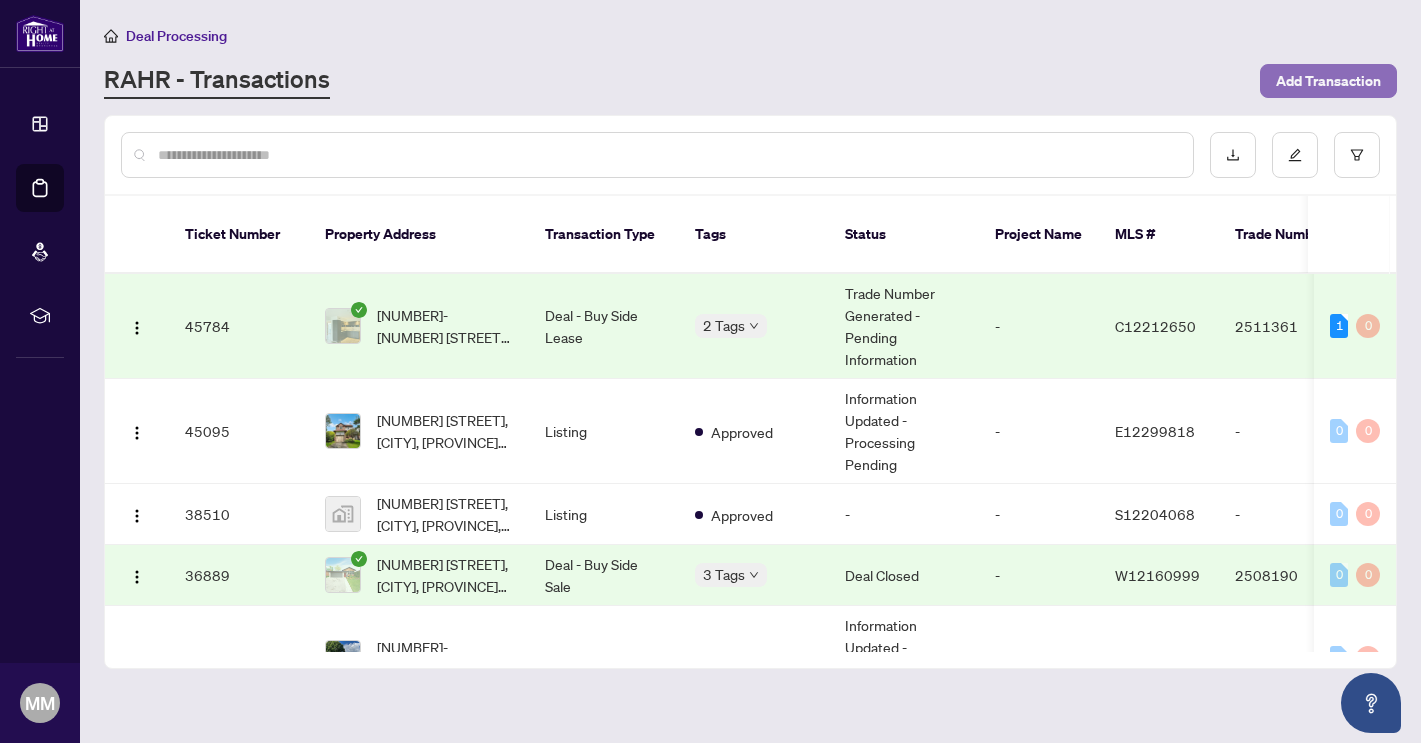 click on "Add Transaction" at bounding box center (1328, 81) 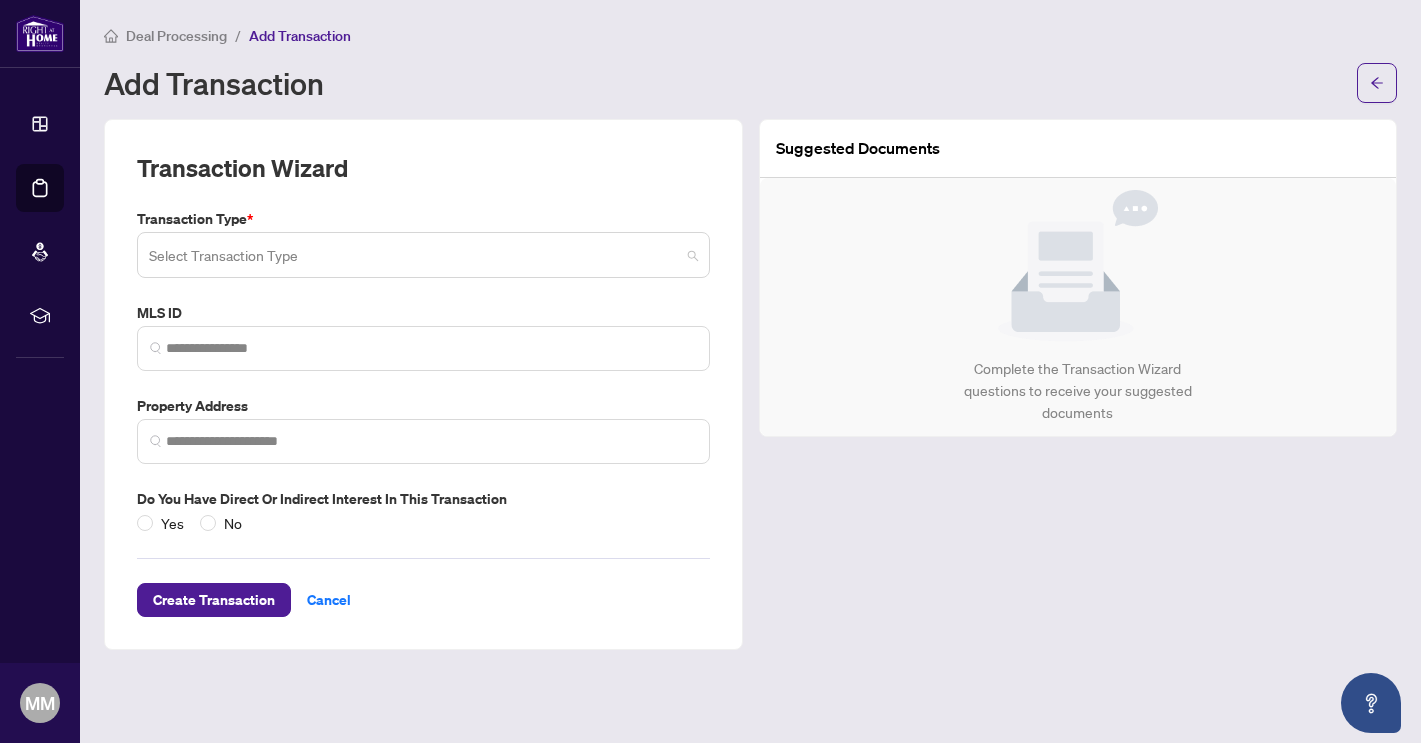 click at bounding box center (414, 258) 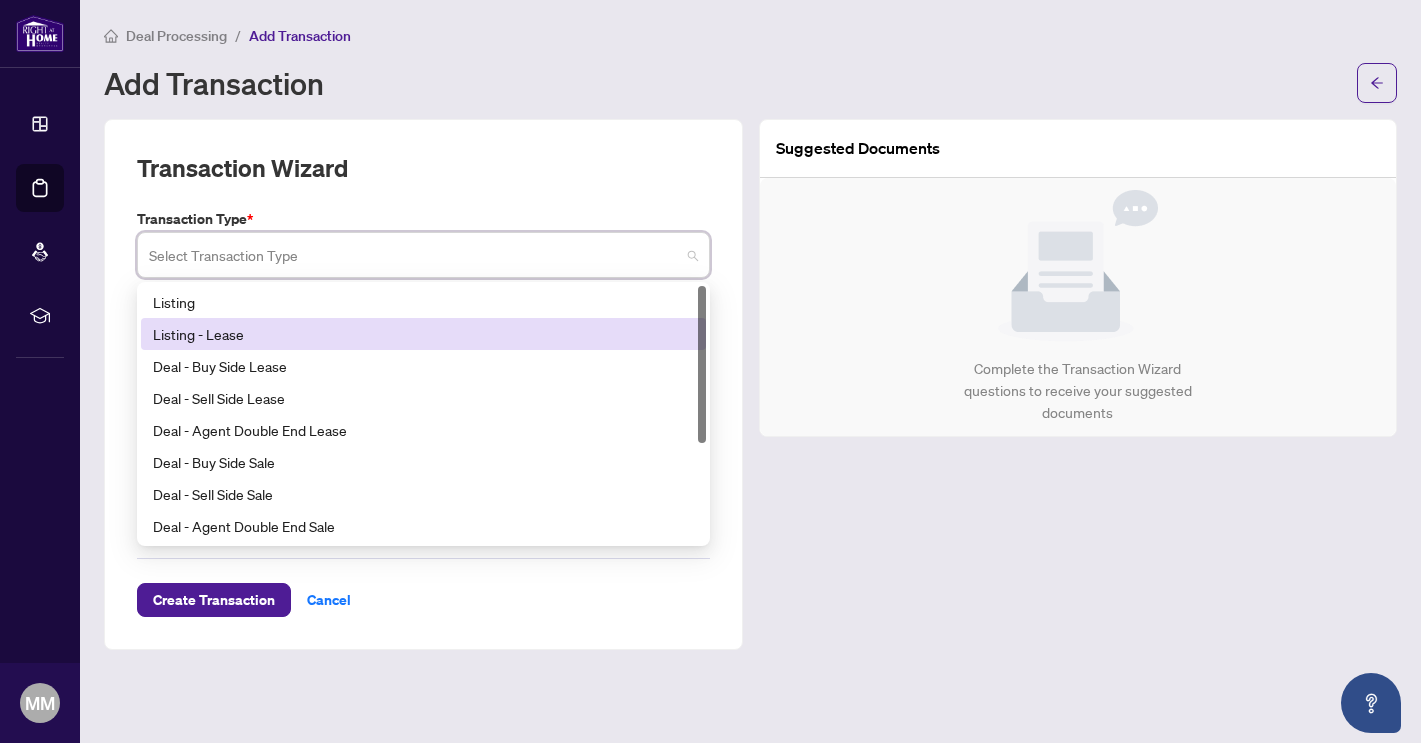 click on "Listing - Lease" at bounding box center [423, 334] 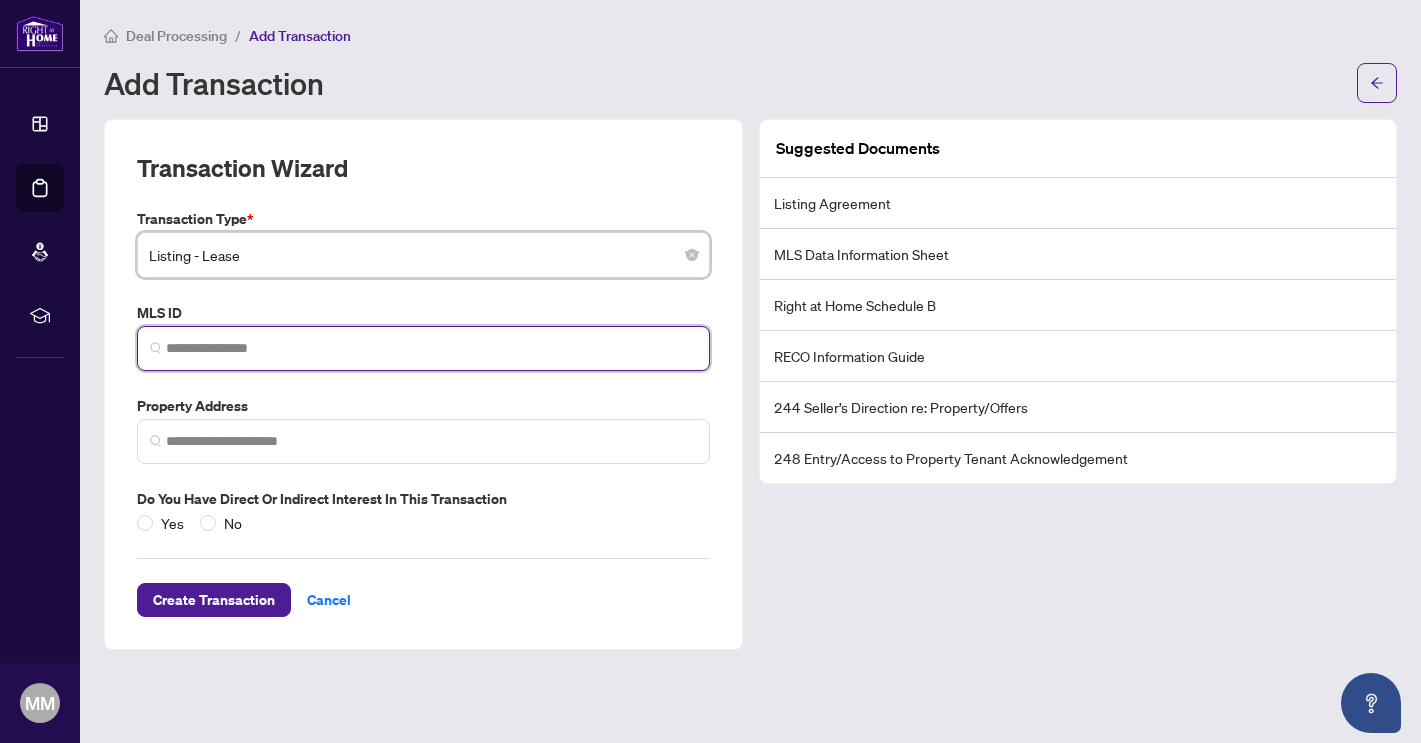 click at bounding box center [431, 348] 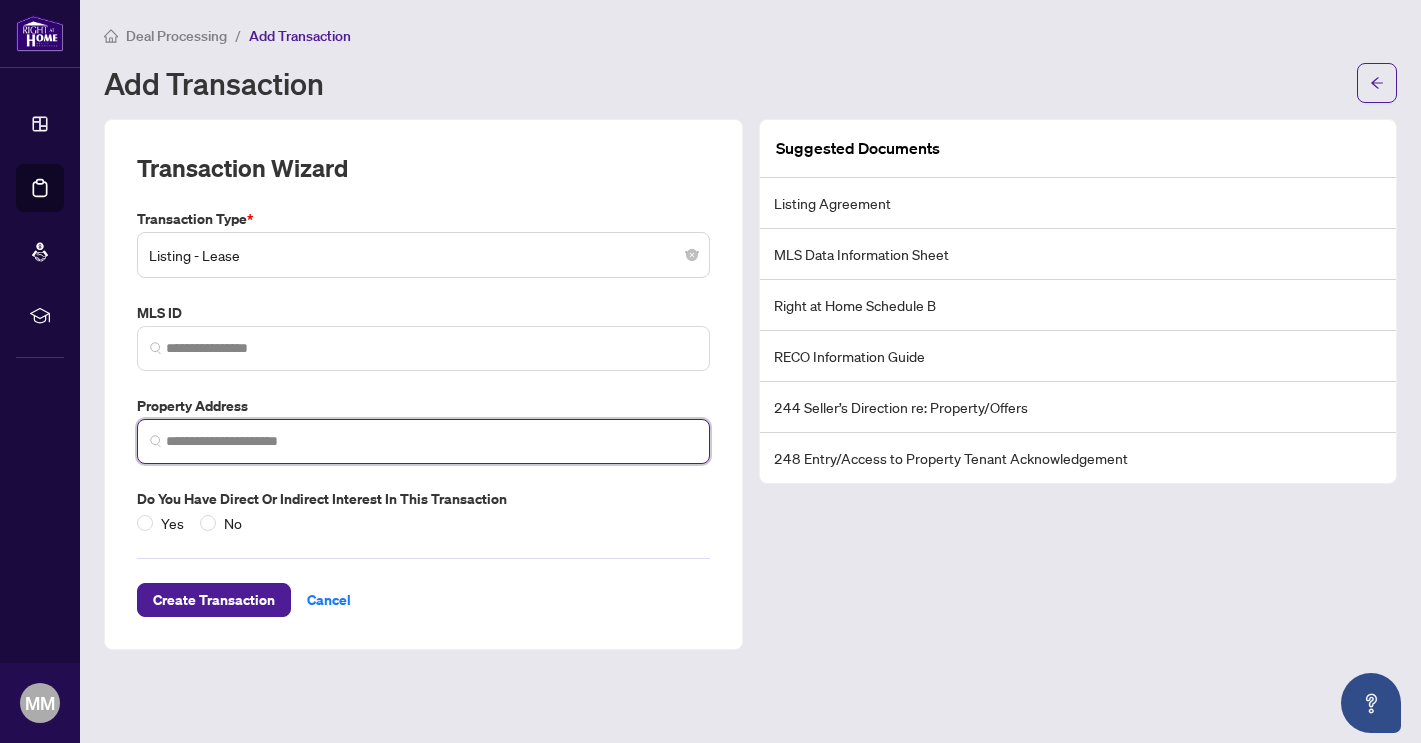 click at bounding box center (431, 441) 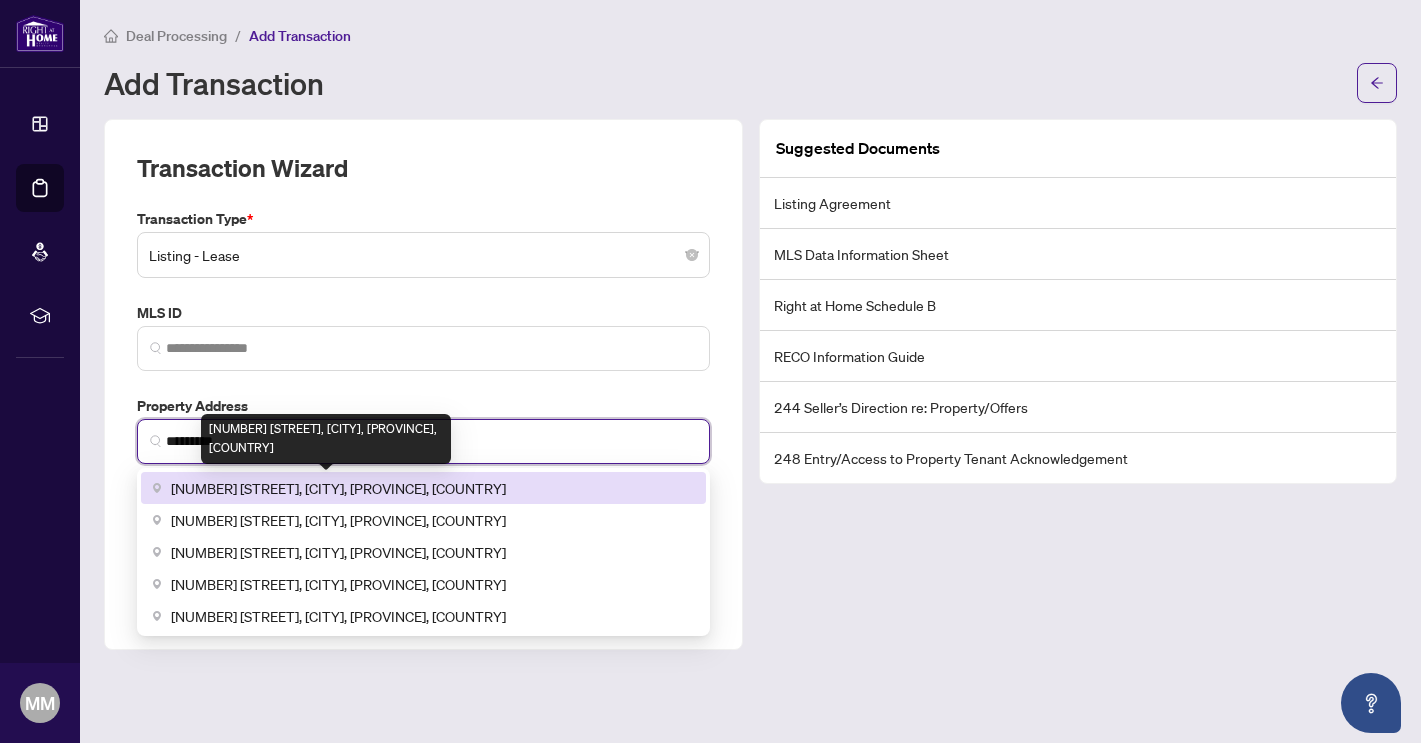 click on "[NUMBER] [STREET], [CITY], [PROVINCE], [COUNTRY]" at bounding box center [338, 488] 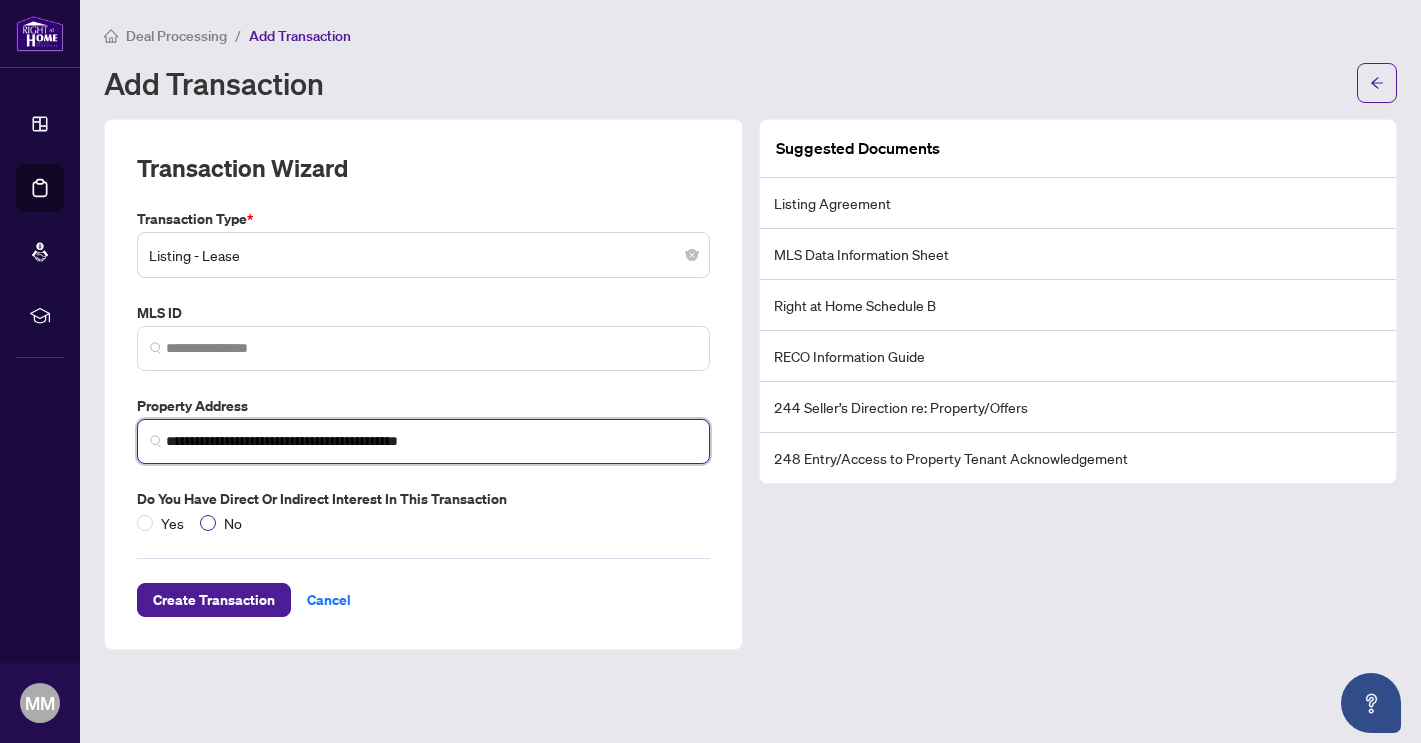type on "**********" 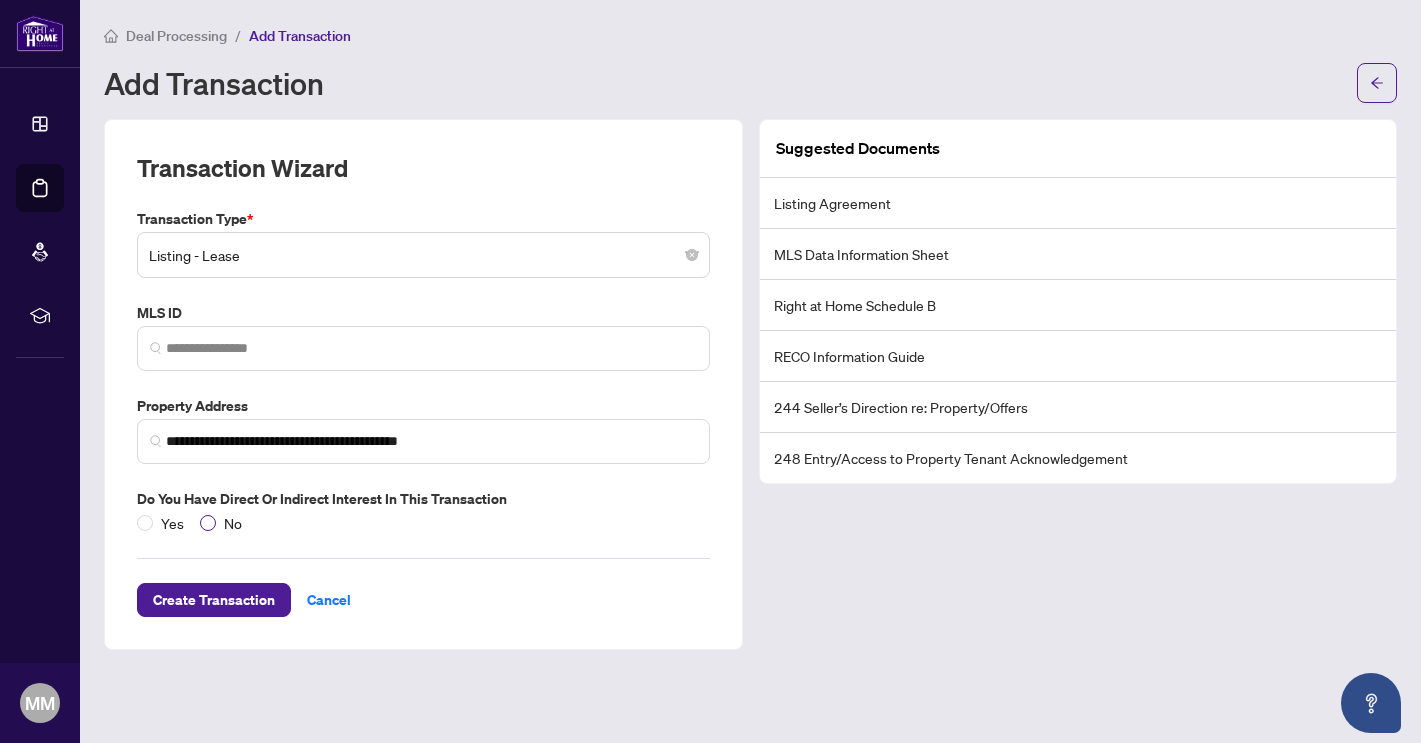 click on "No" at bounding box center (233, 523) 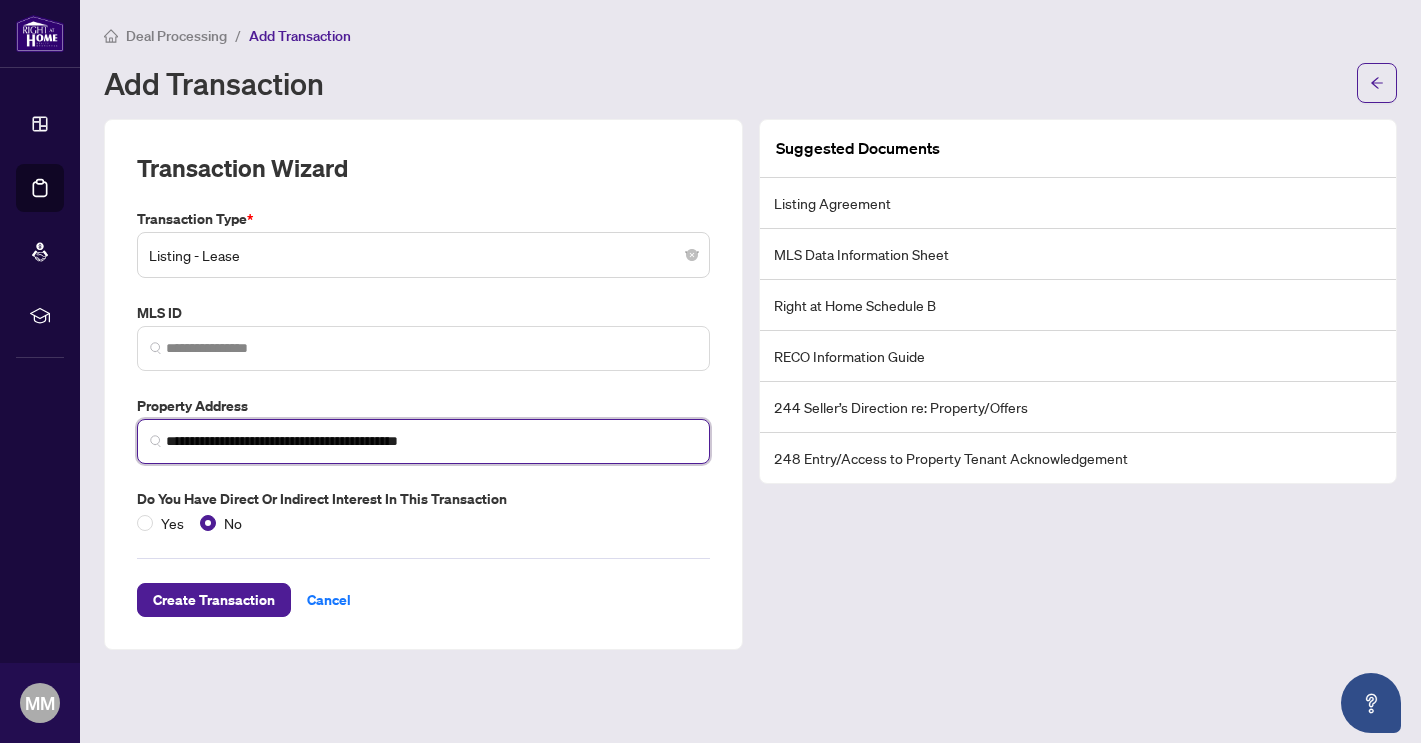 click on "**********" at bounding box center (431, 441) 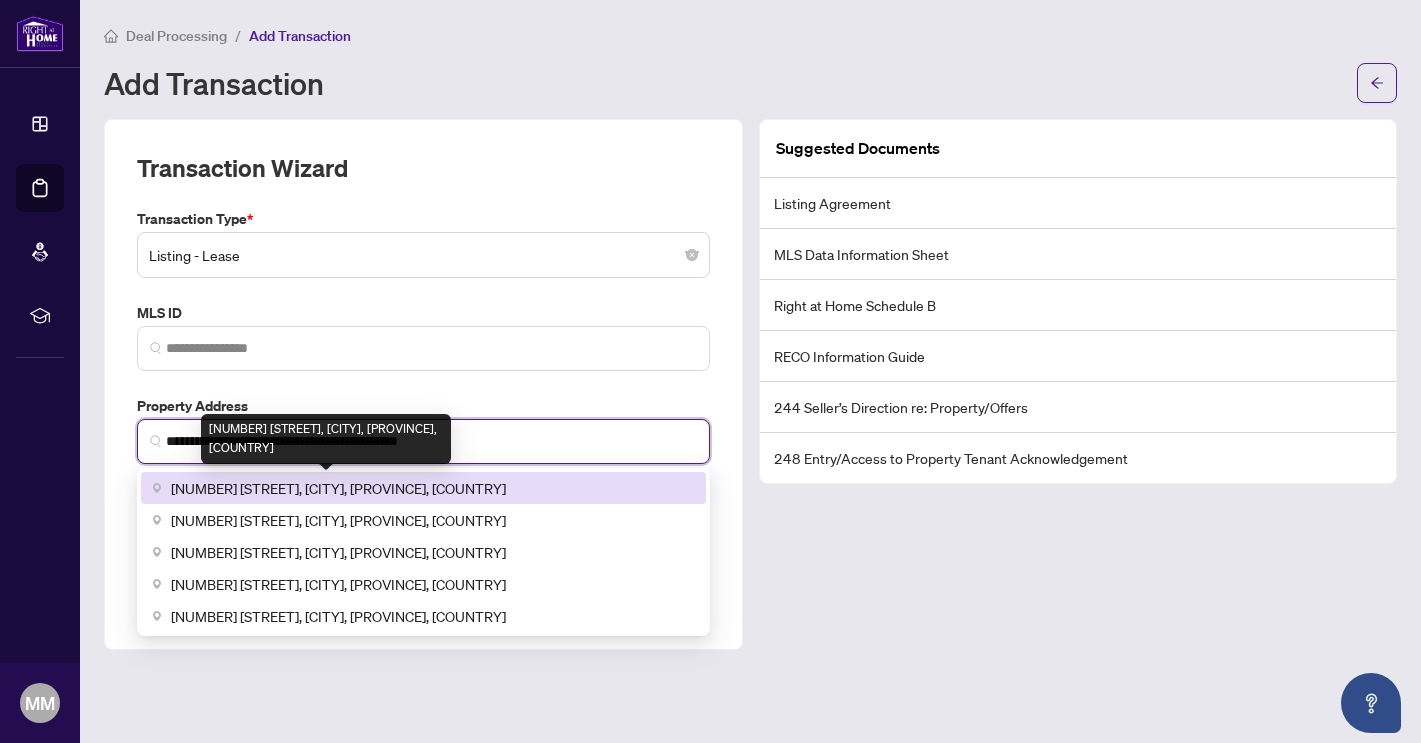 click on "[NUMBER] [STREET], [CITY], [PROVINCE], [COUNTRY]" at bounding box center (338, 488) 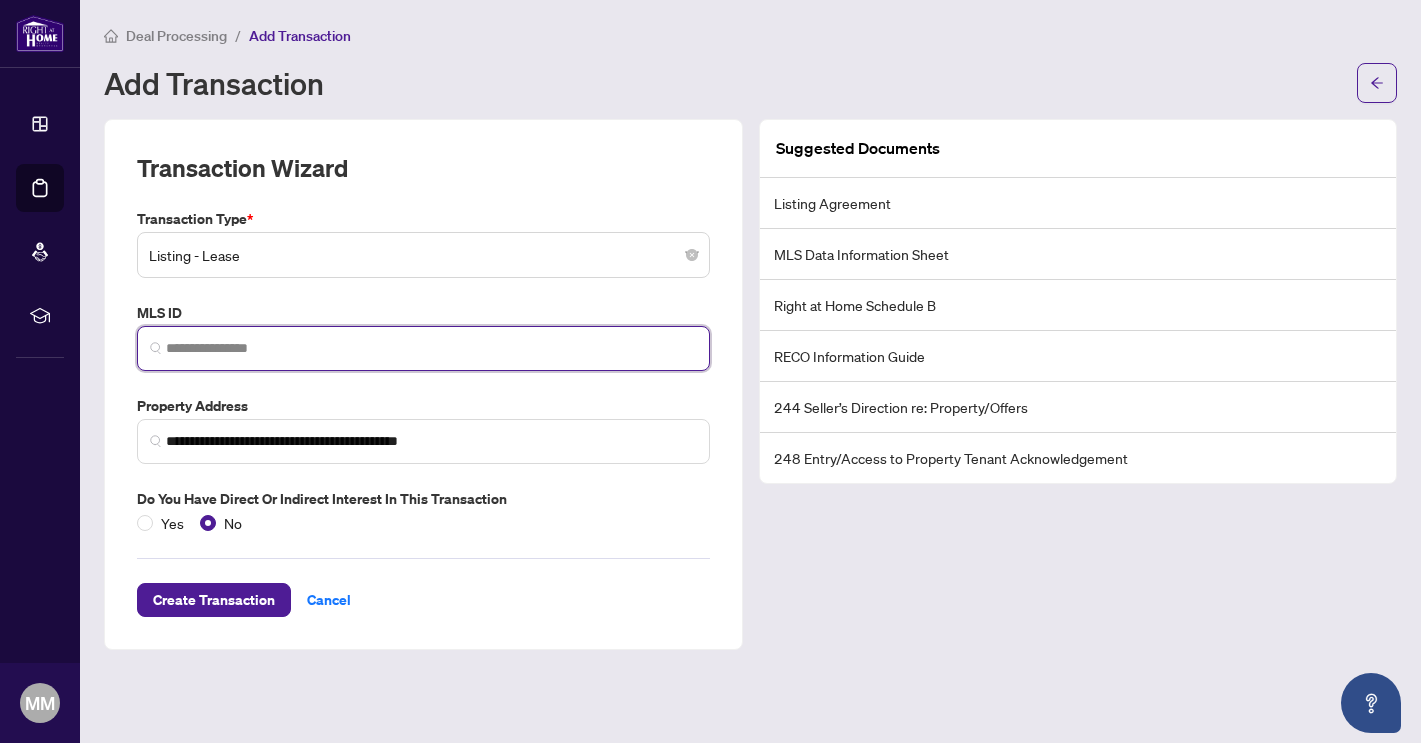 click at bounding box center (431, 348) 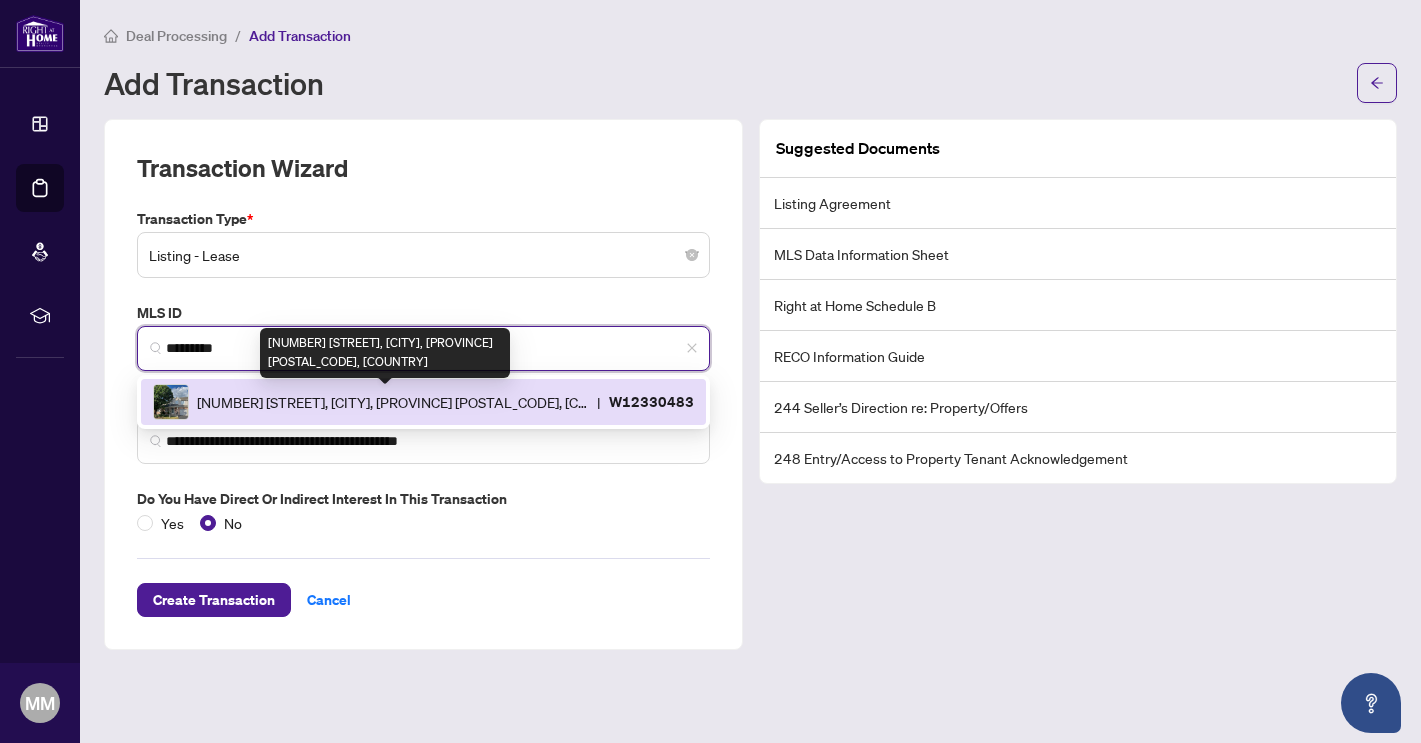 click on "[NUMBER] [STREET], [CITY], [PROVINCE] [POSTAL_CODE], [COUNTRY] | W12330483" at bounding box center [423, 402] 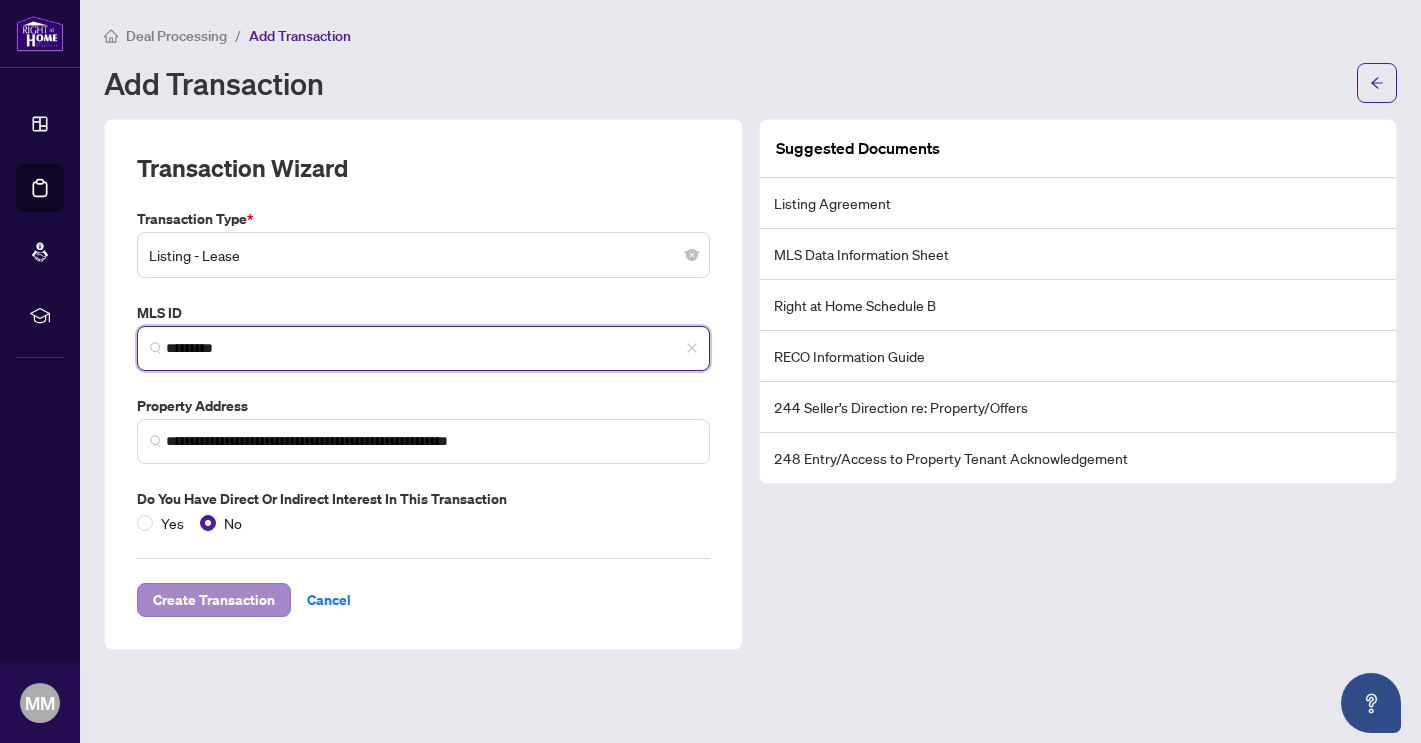type on "*********" 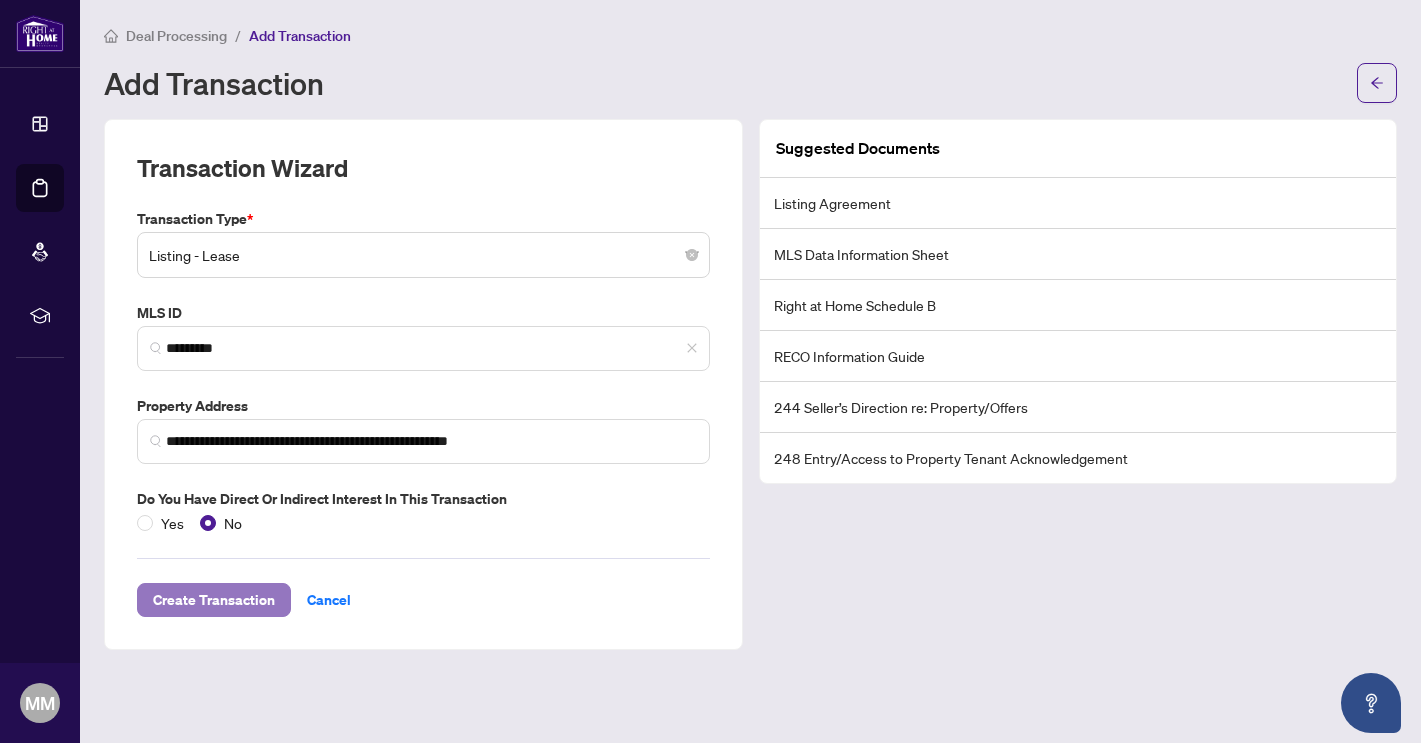 click on "Create Transaction" at bounding box center [214, 600] 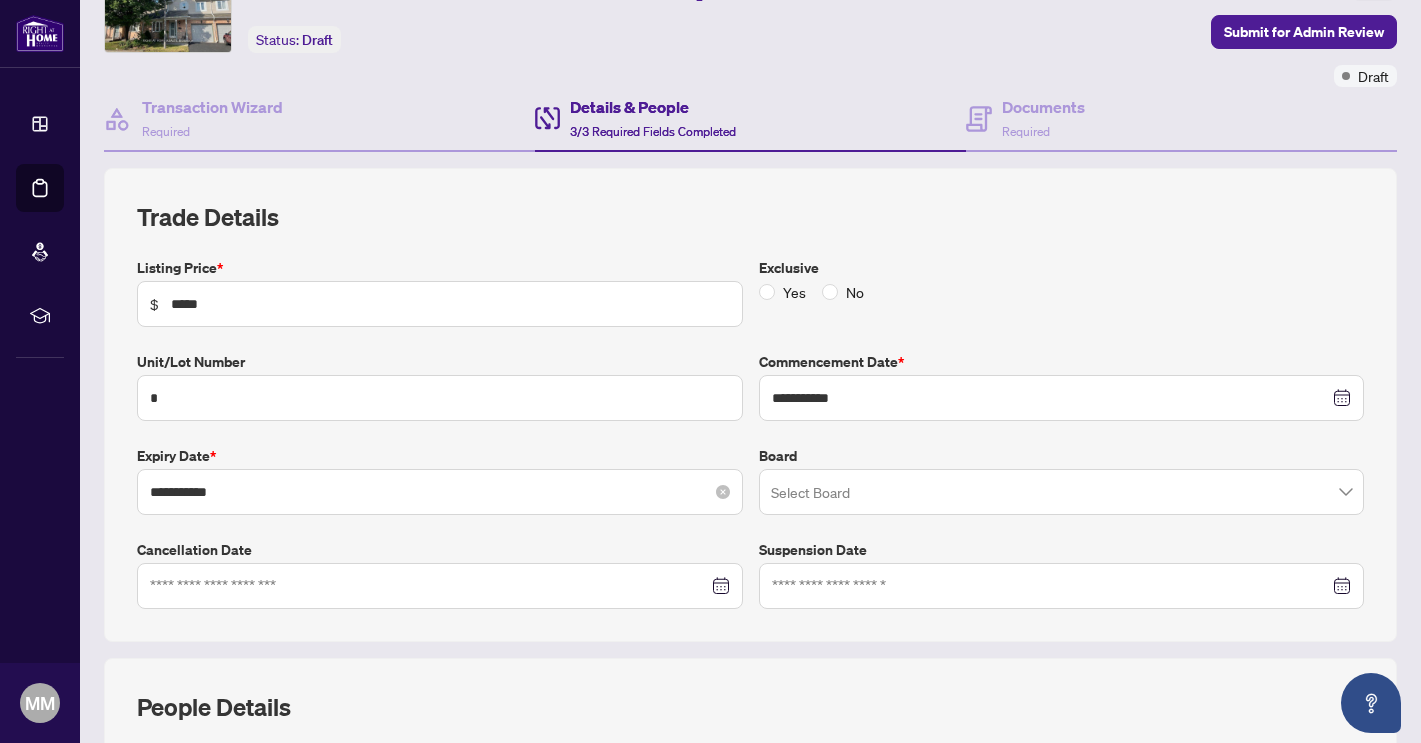 scroll, scrollTop: 265, scrollLeft: 0, axis: vertical 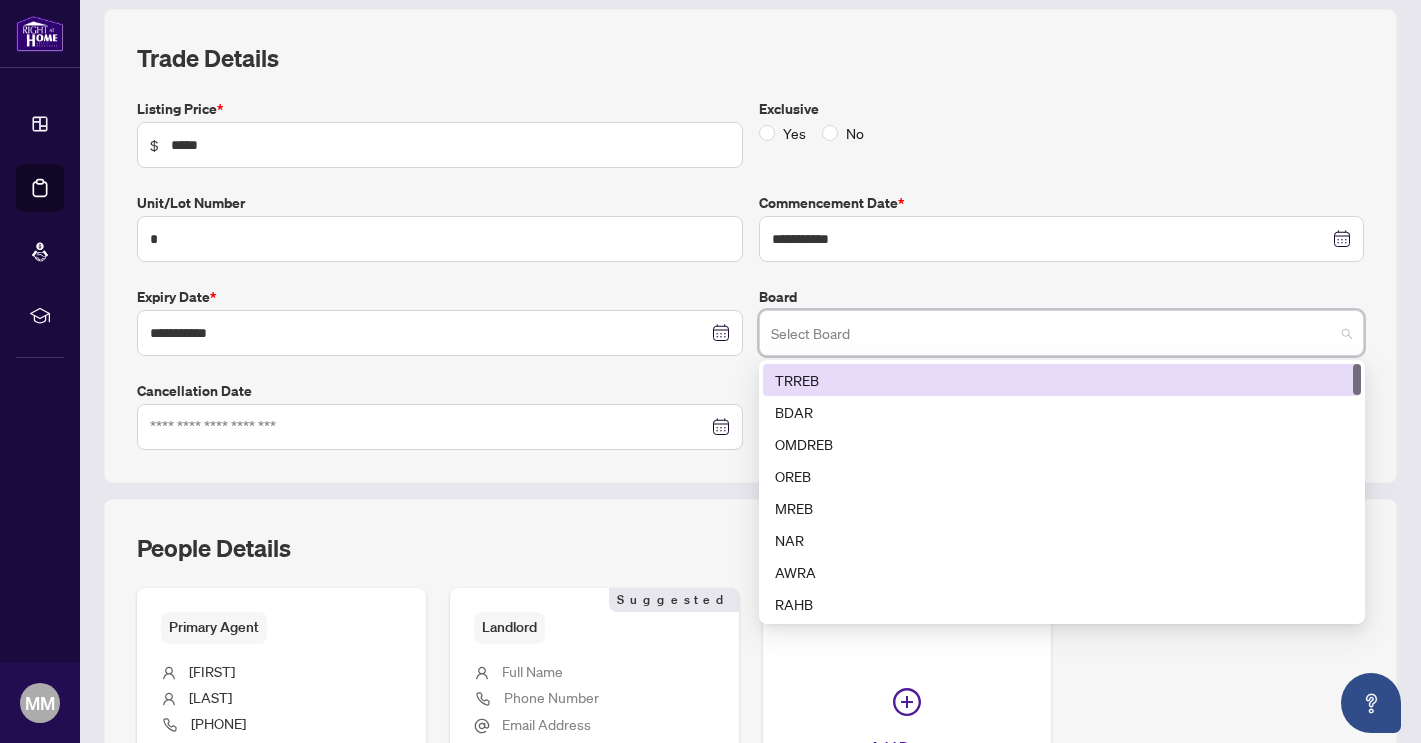 click at bounding box center [1053, 336] 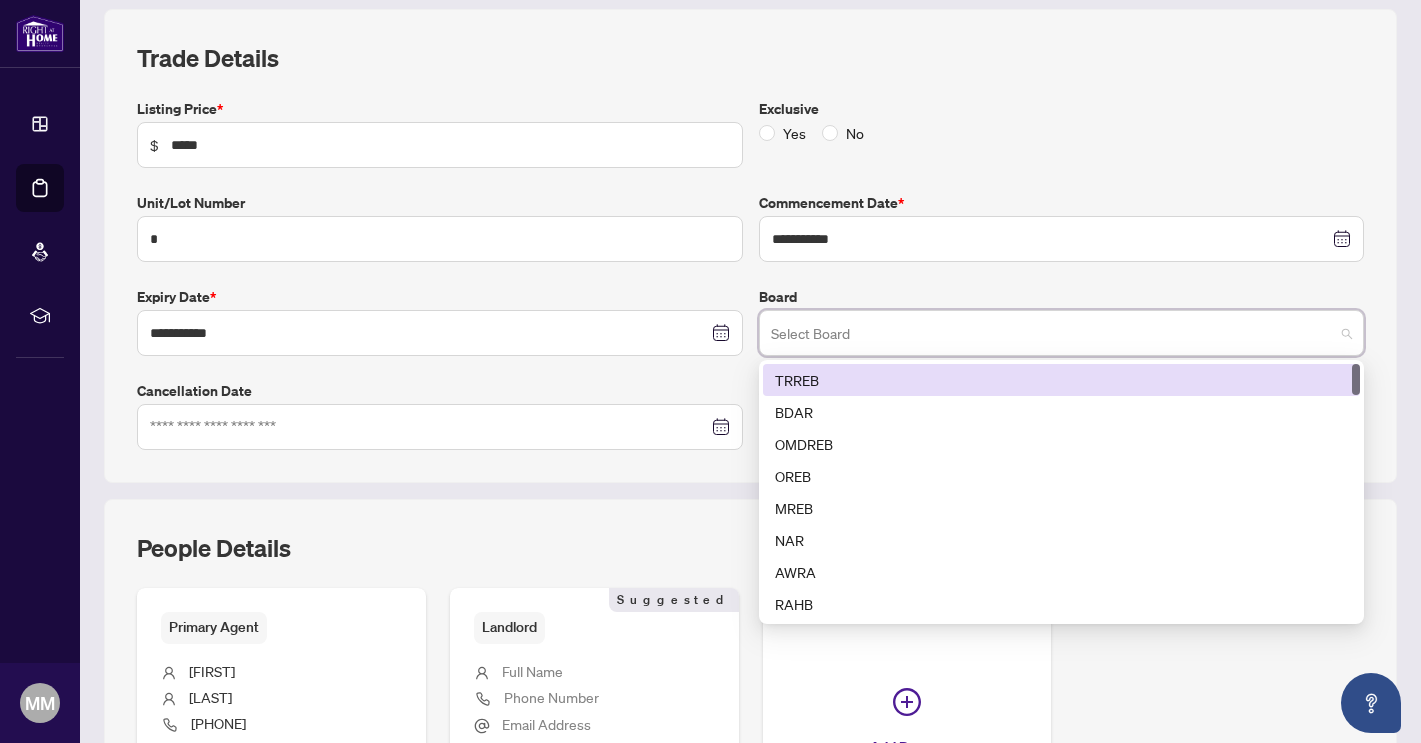 click on "TRREB" at bounding box center (1062, 380) 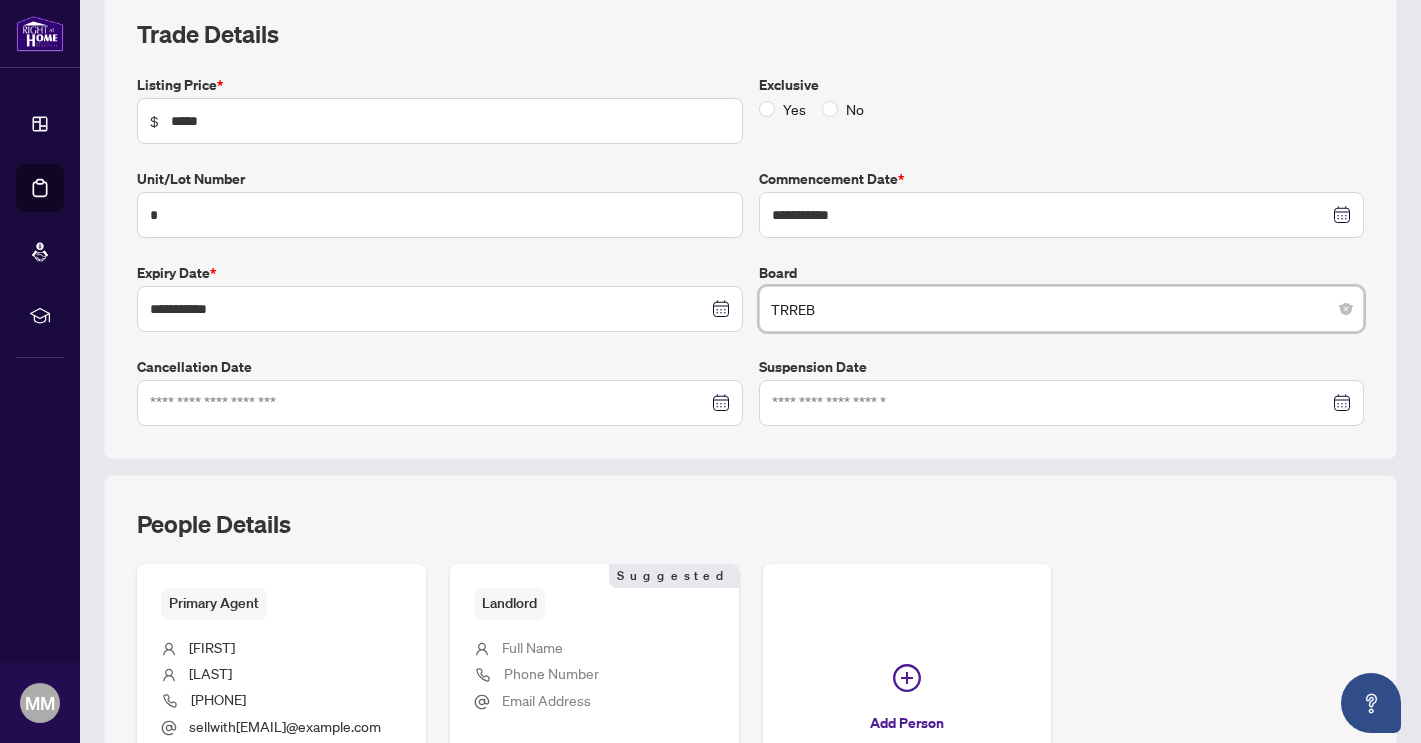 scroll, scrollTop: 0, scrollLeft: 0, axis: both 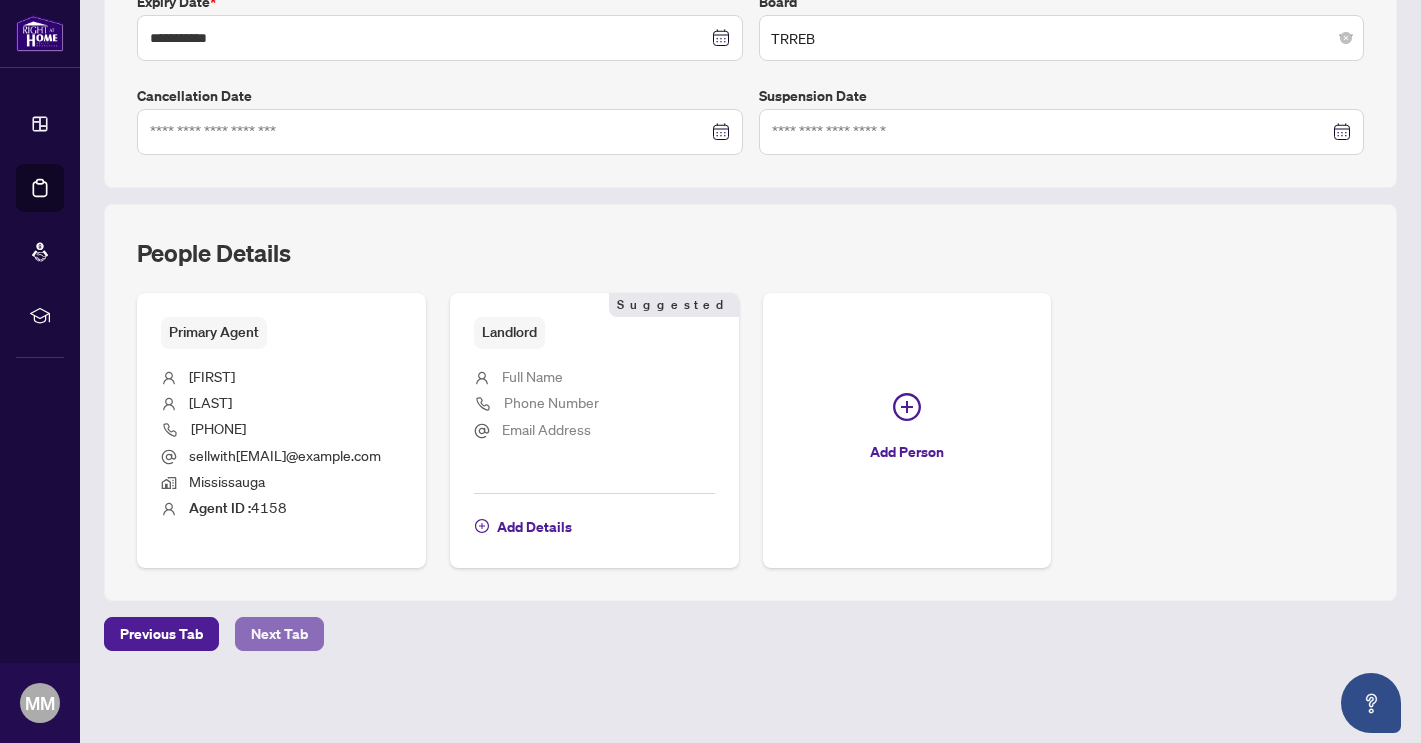 click on "Next Tab" at bounding box center [279, 634] 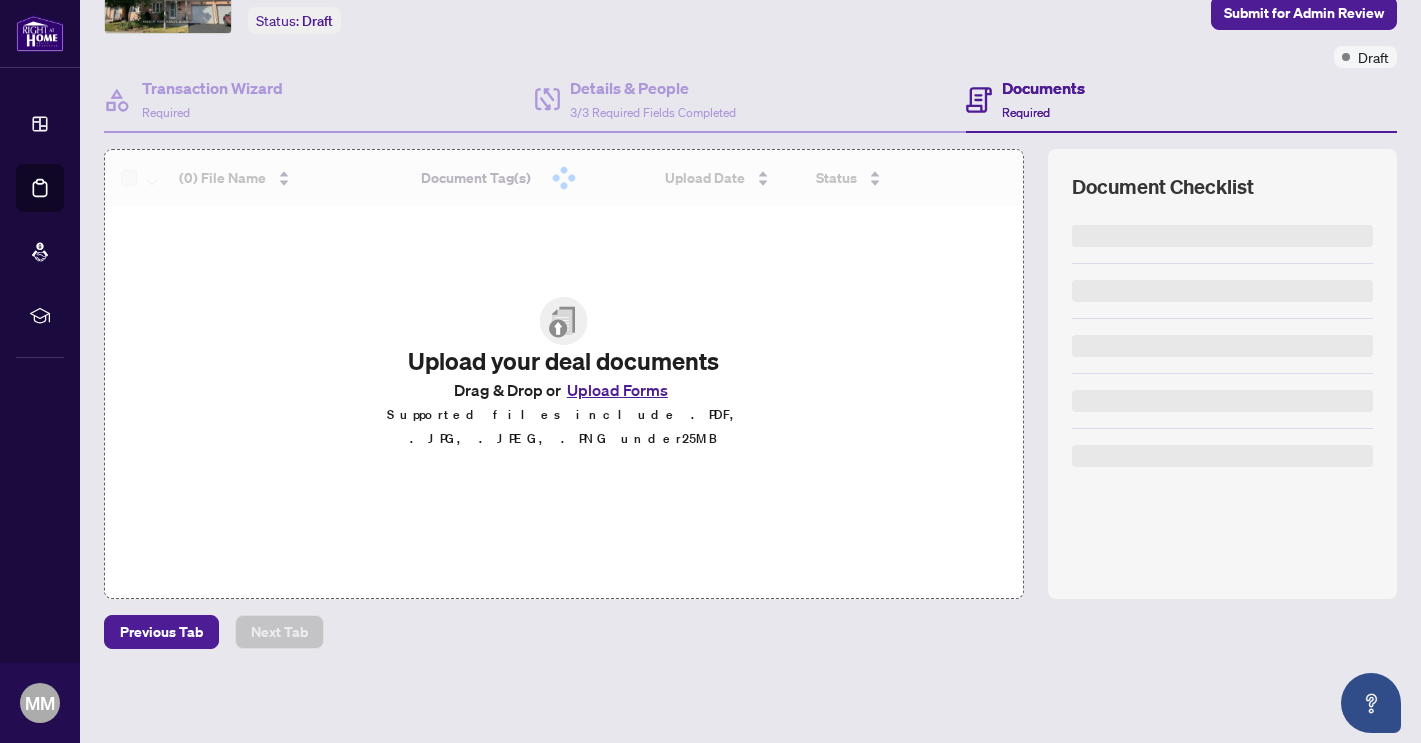scroll, scrollTop: 123, scrollLeft: 0, axis: vertical 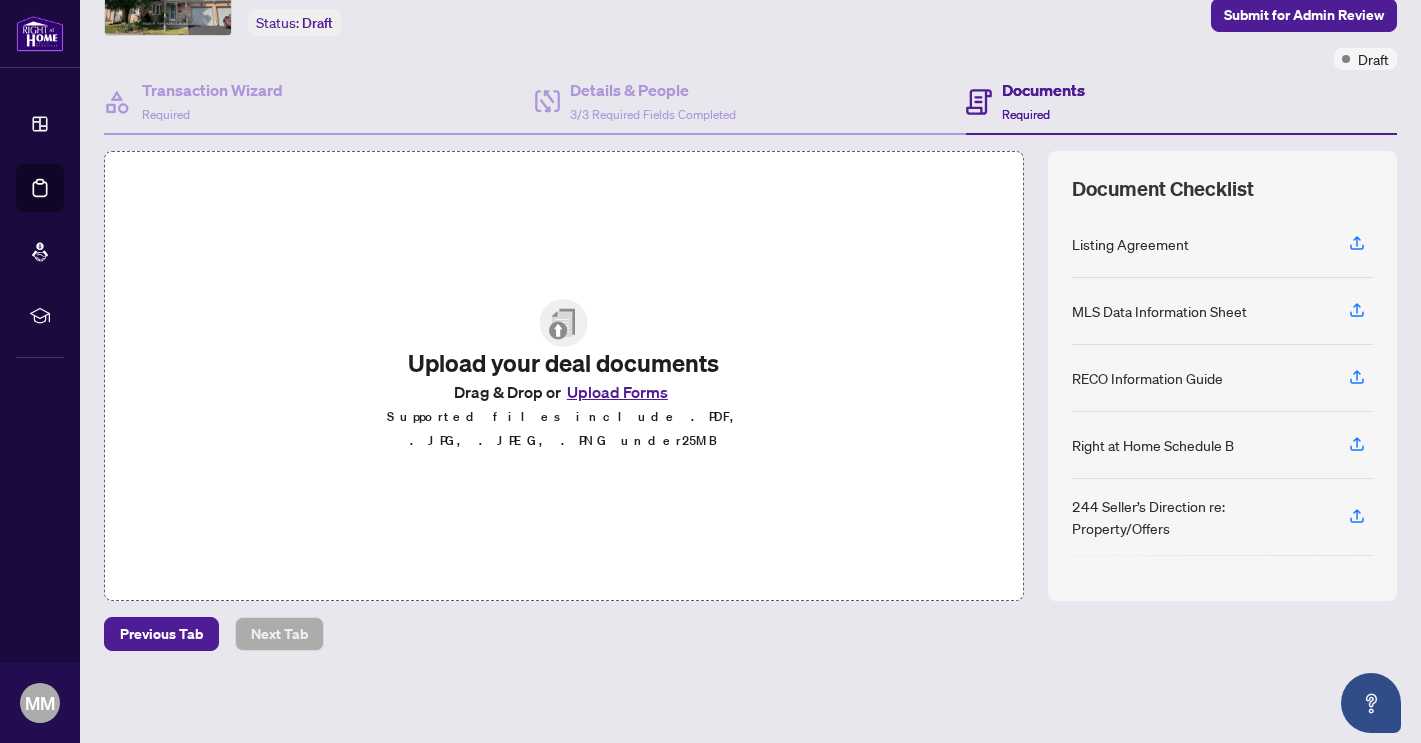 click on "Upload Forms" at bounding box center (617, 392) 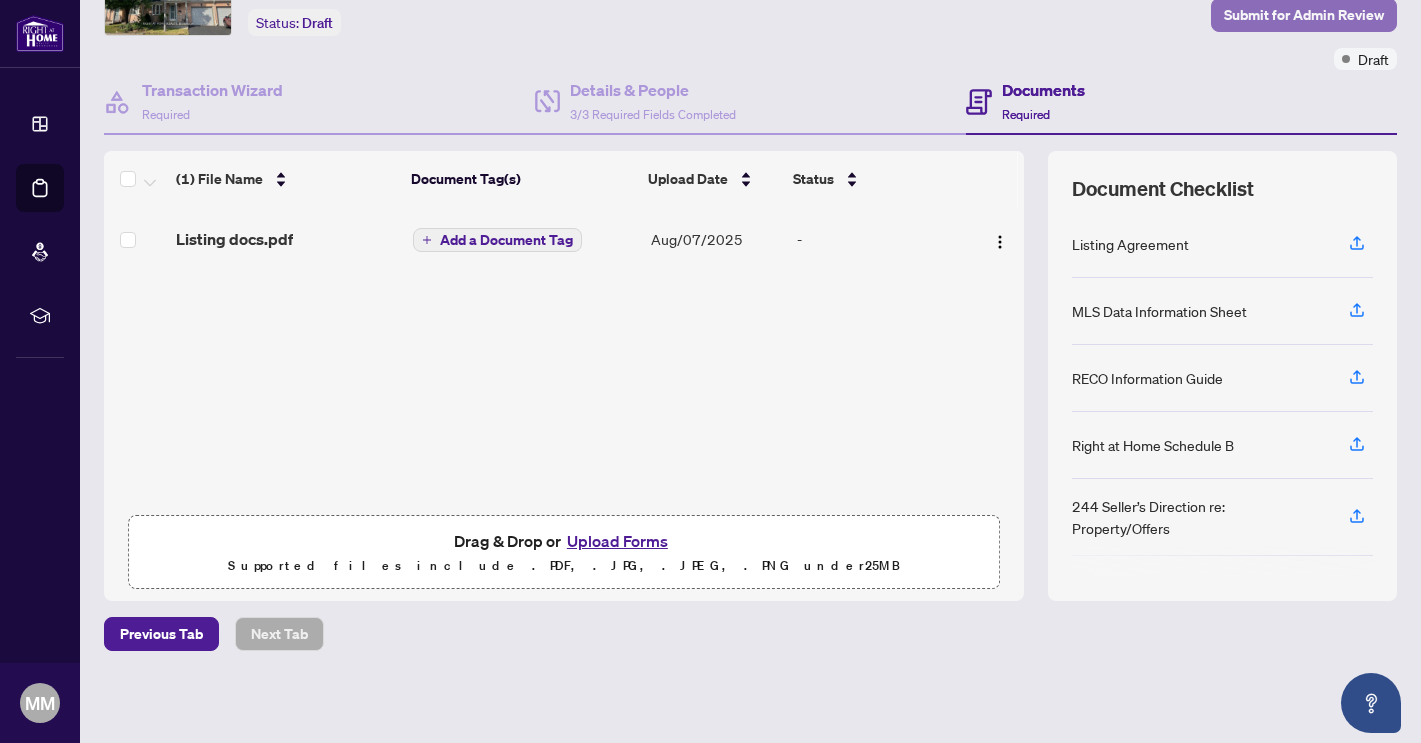 click on "Submit for Admin Review" at bounding box center (1304, 15) 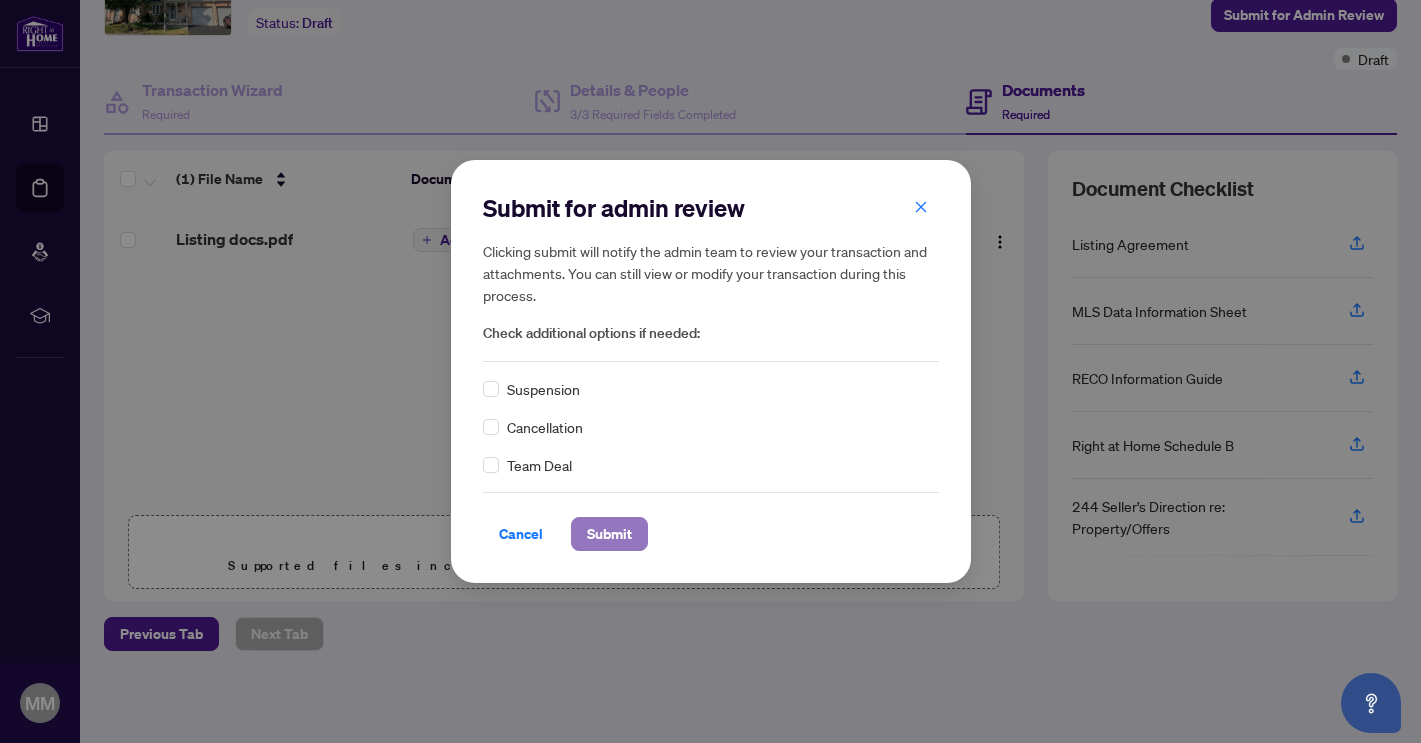 click on "Submit" at bounding box center [609, 534] 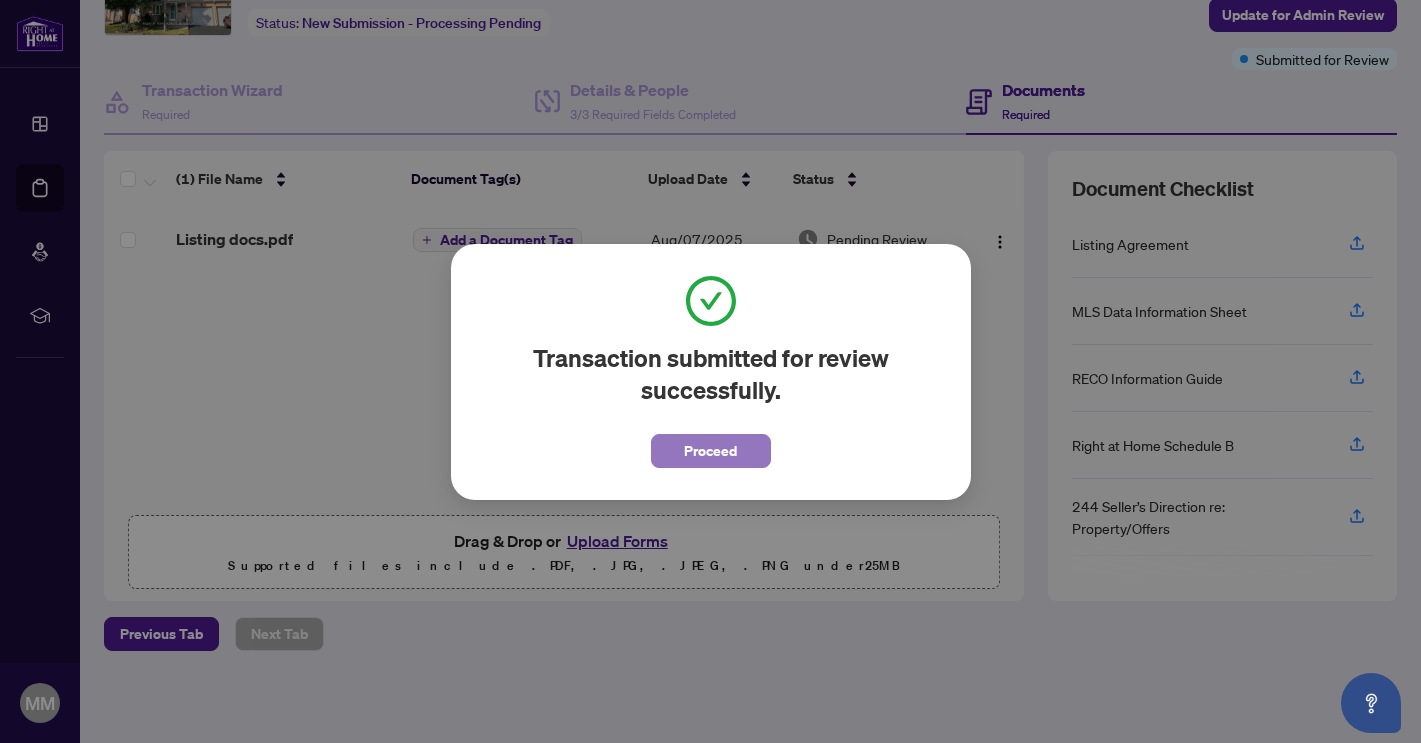 click on "Proceed" at bounding box center [710, 451] 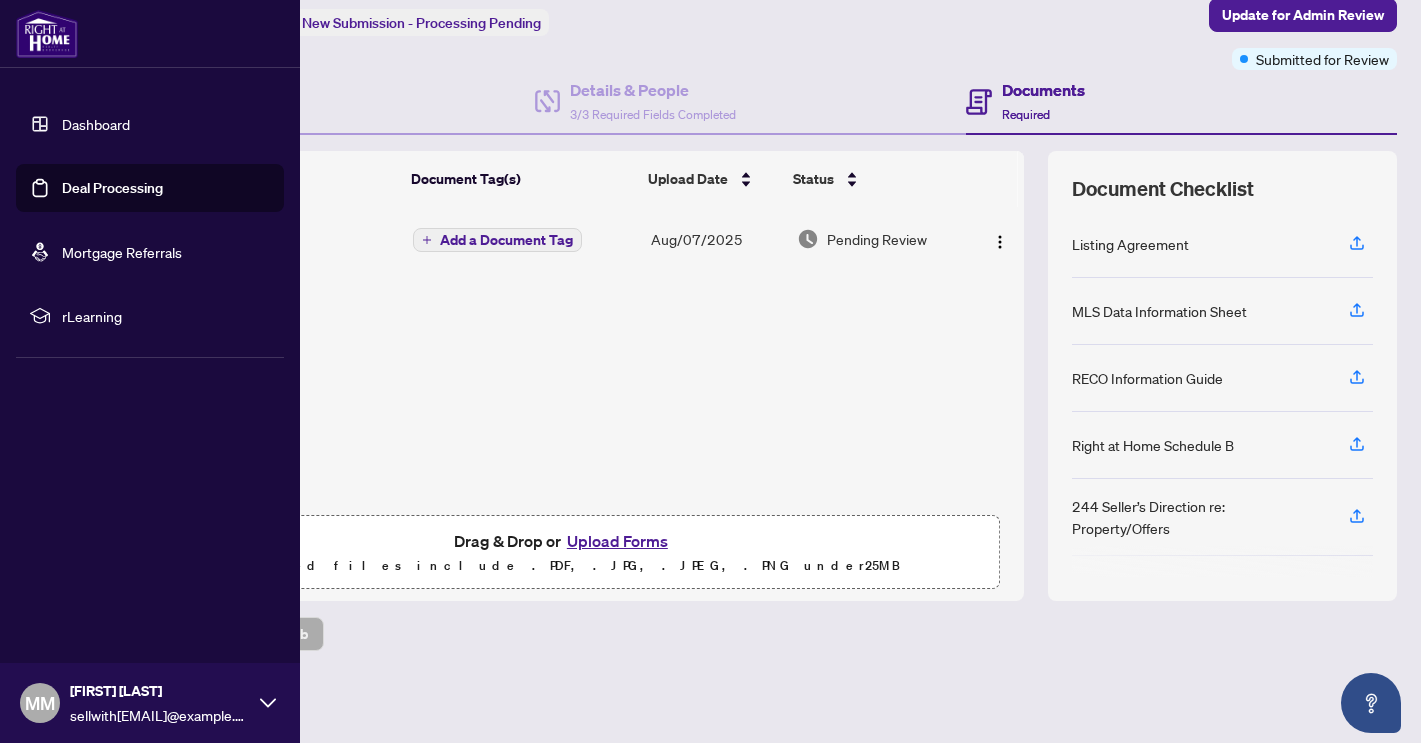 click on "Deal Processing" at bounding box center (112, 188) 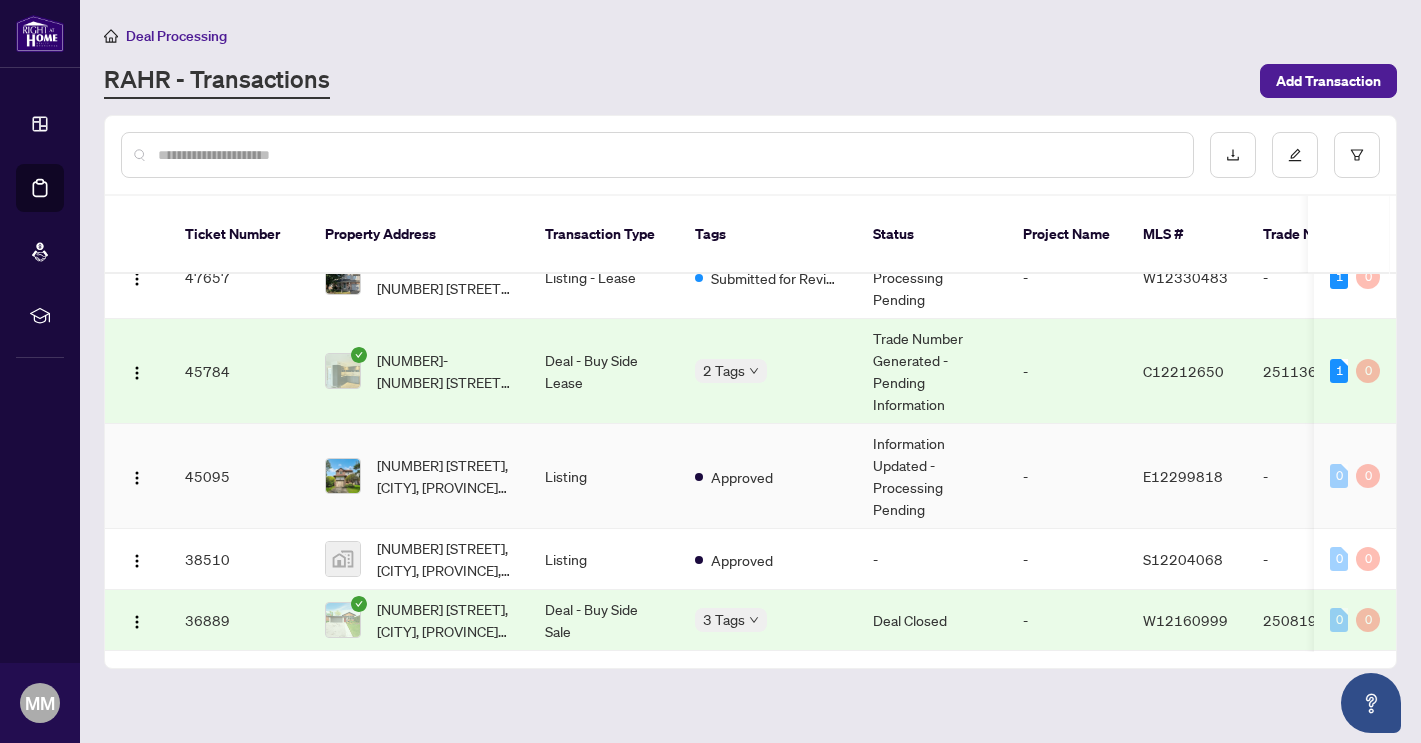 scroll, scrollTop: 0, scrollLeft: 0, axis: both 